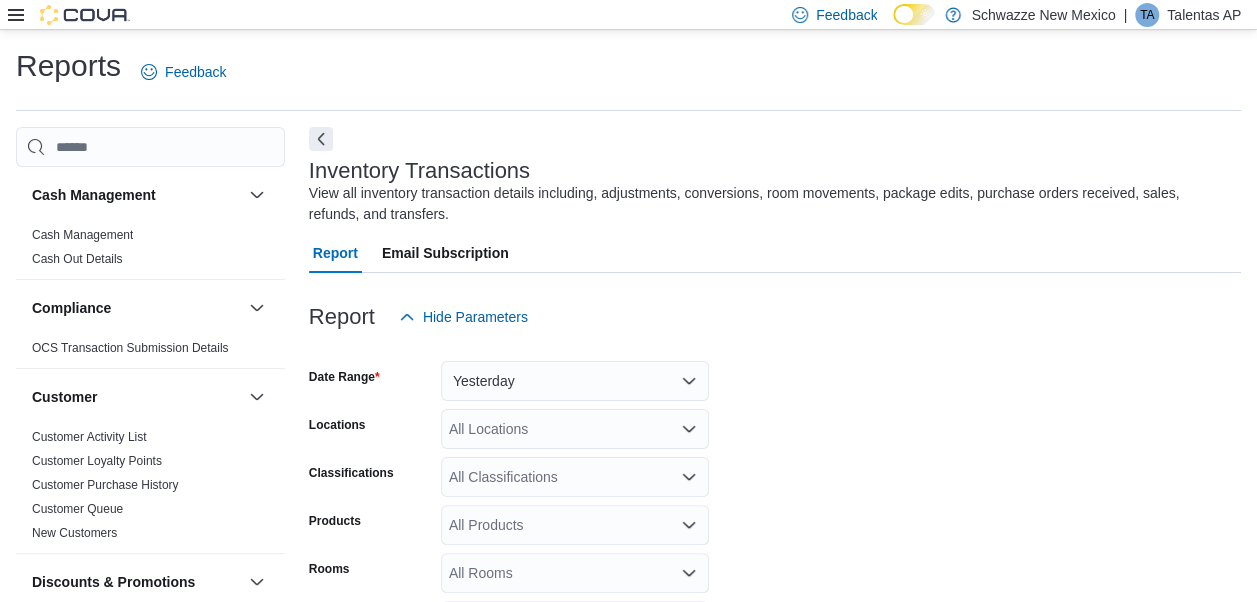 scroll, scrollTop: 67, scrollLeft: 0, axis: vertical 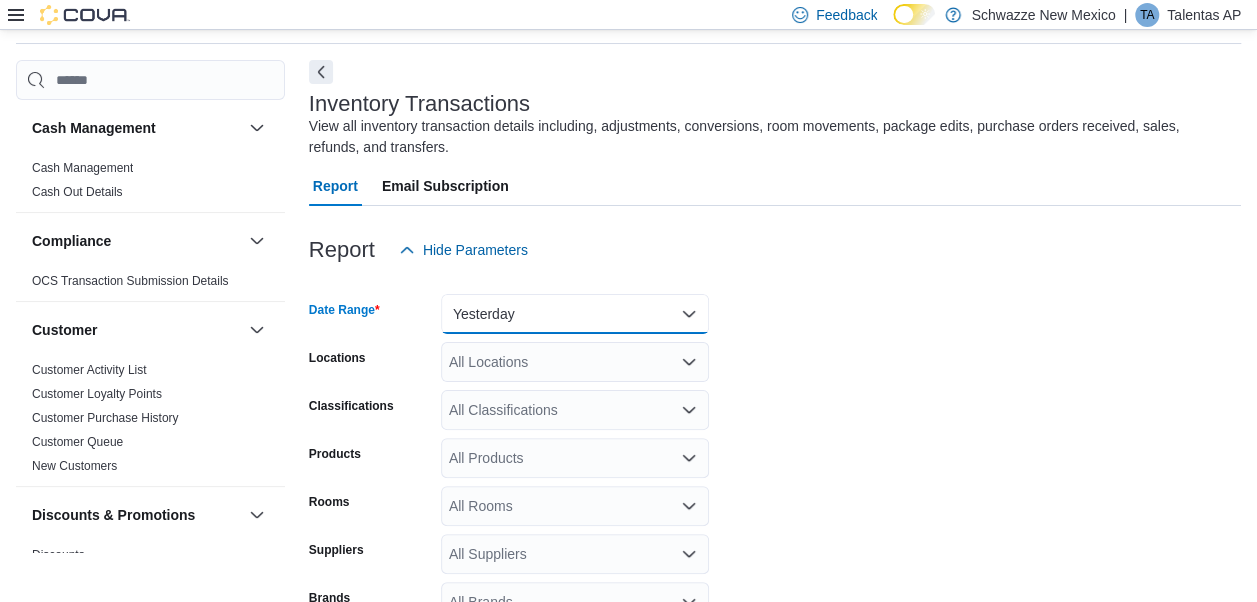 click on "Yesterday" at bounding box center (575, 314) 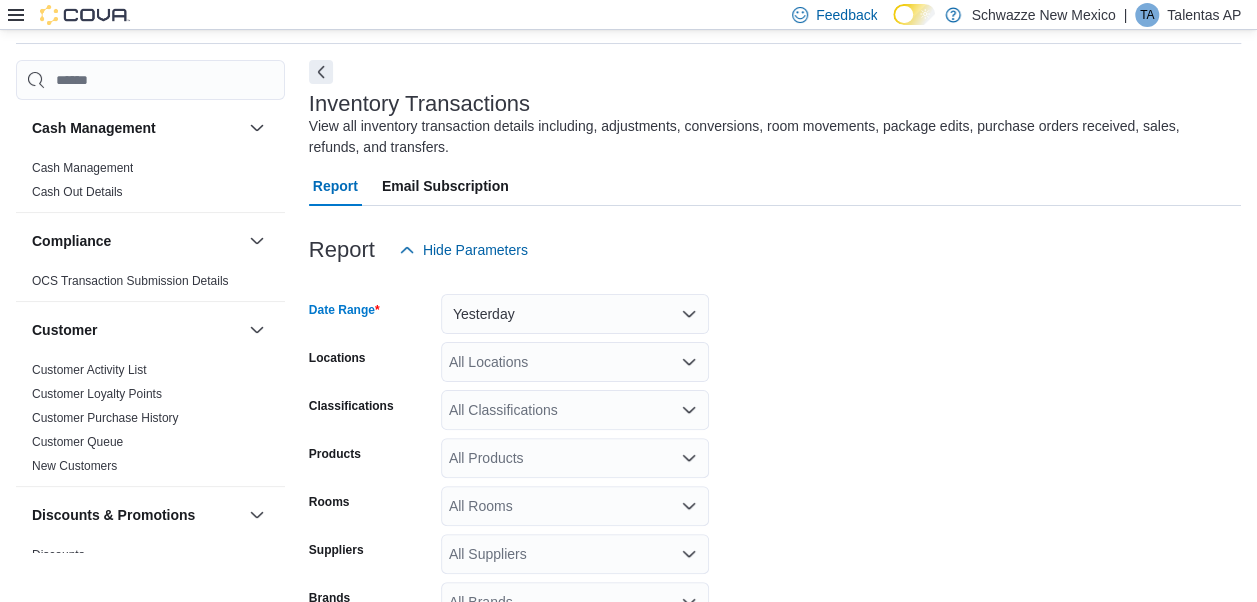scroll, scrollTop: 61, scrollLeft: 0, axis: vertical 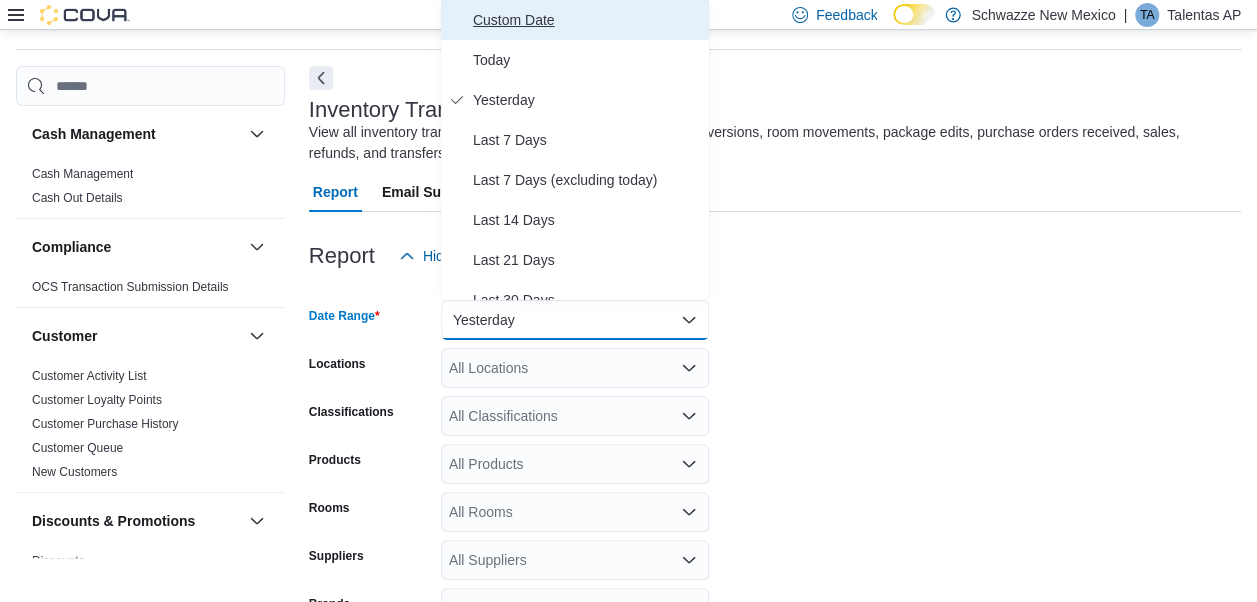 click on "Custom Date" at bounding box center [587, 20] 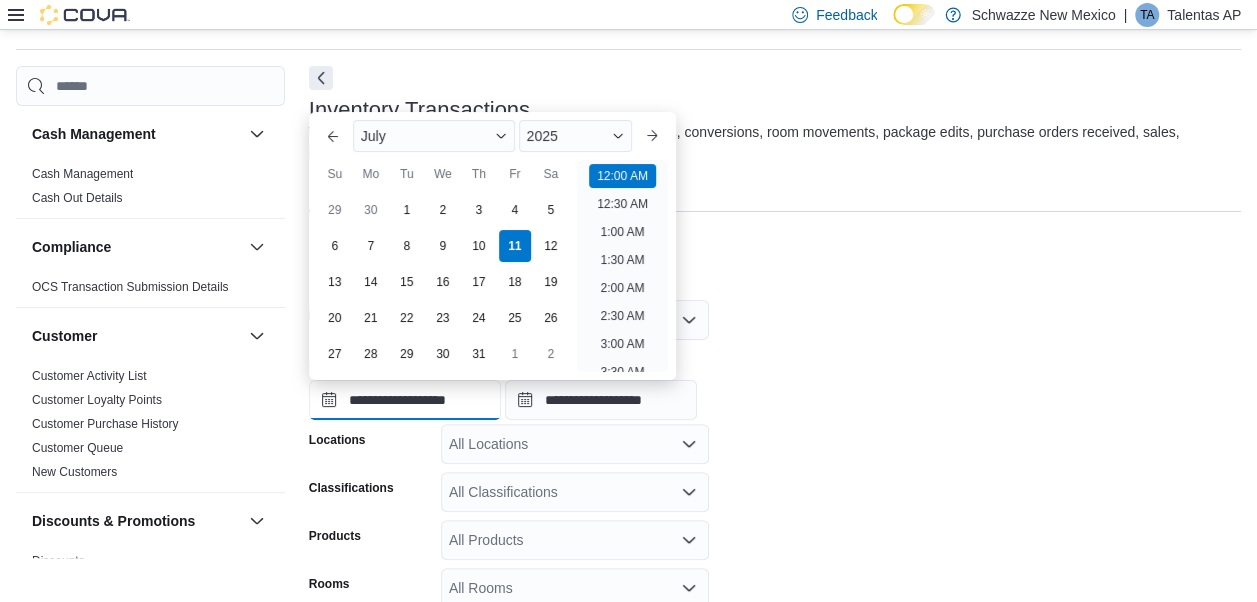 click on "**********" at bounding box center [405, 400] 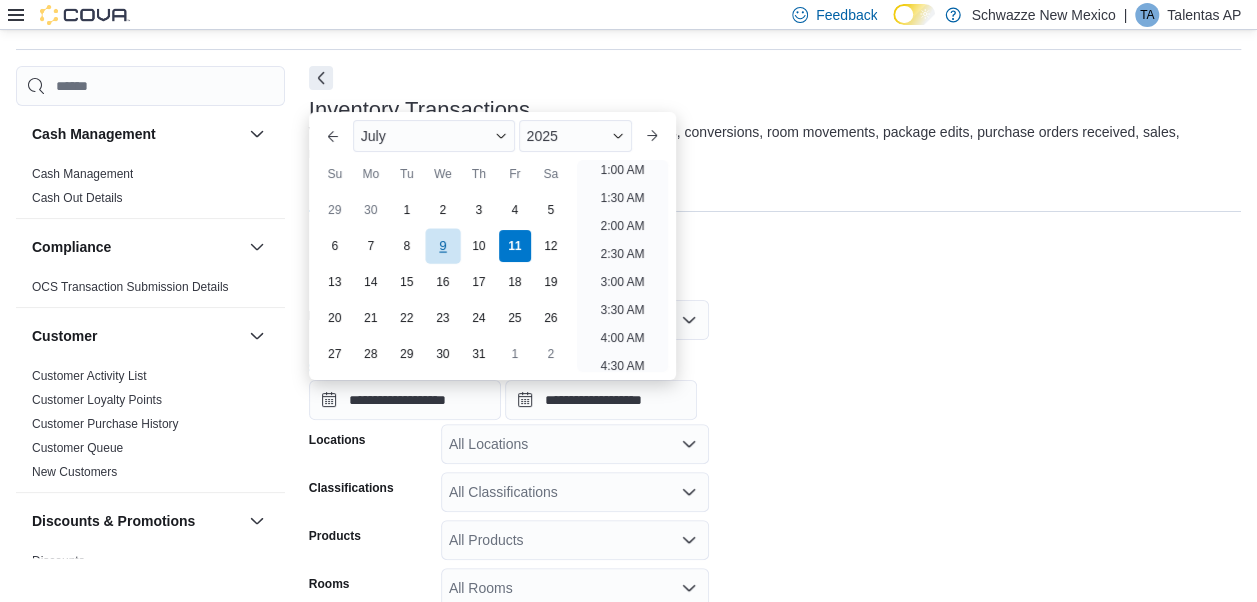click on "9" at bounding box center [442, 245] 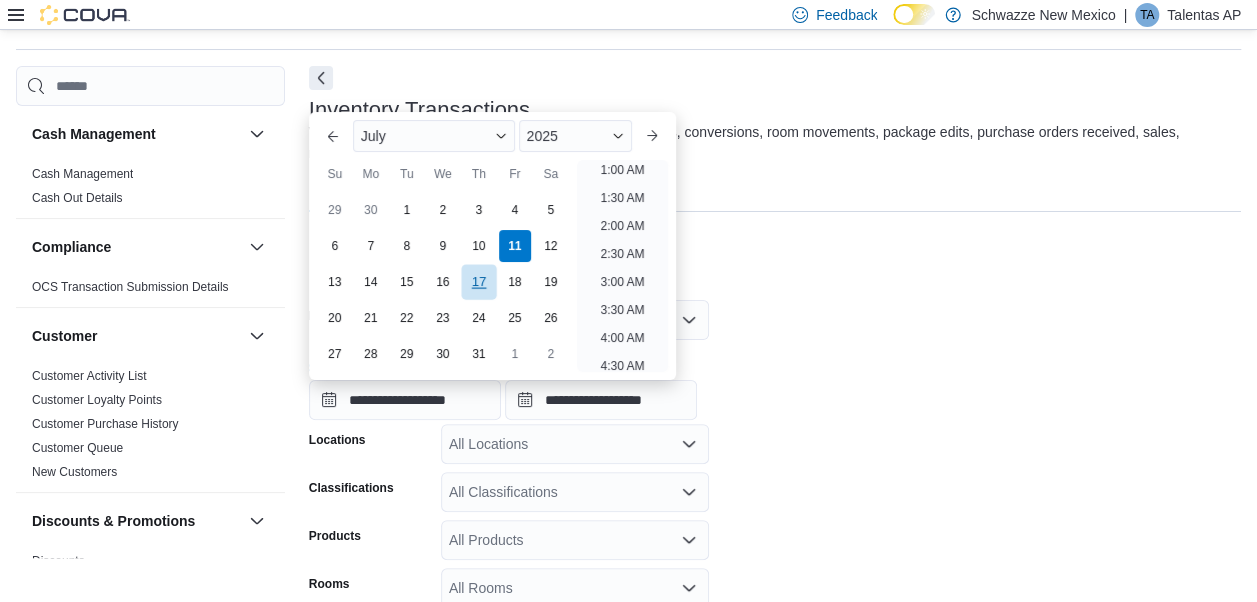 scroll, scrollTop: 4, scrollLeft: 0, axis: vertical 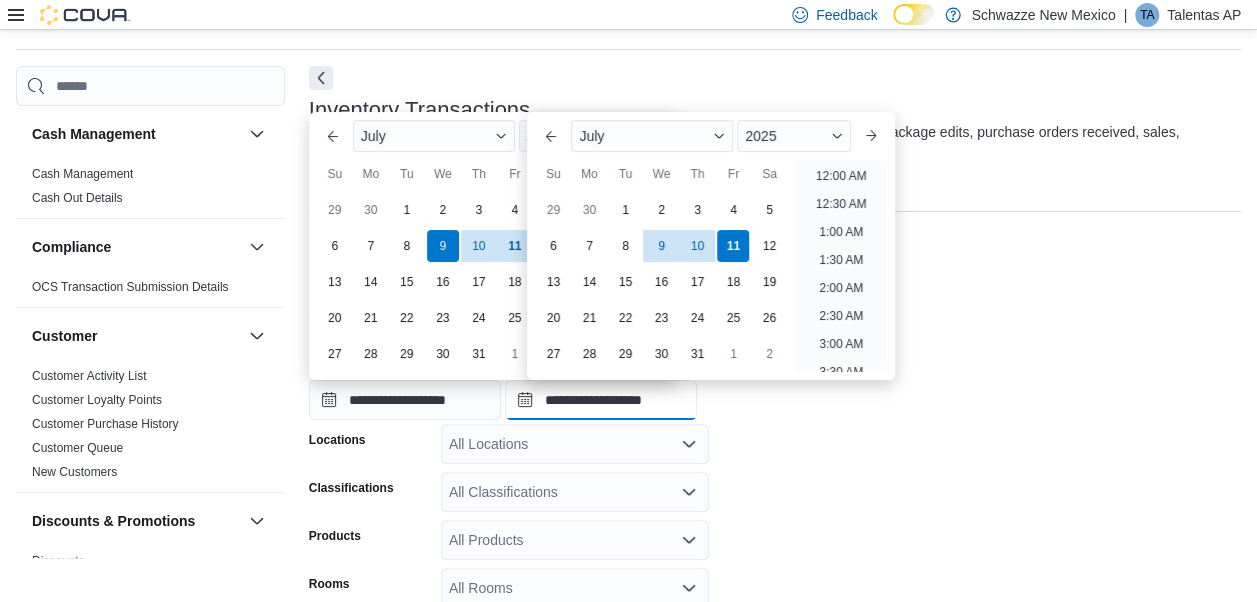 click on "**********" at bounding box center [601, 400] 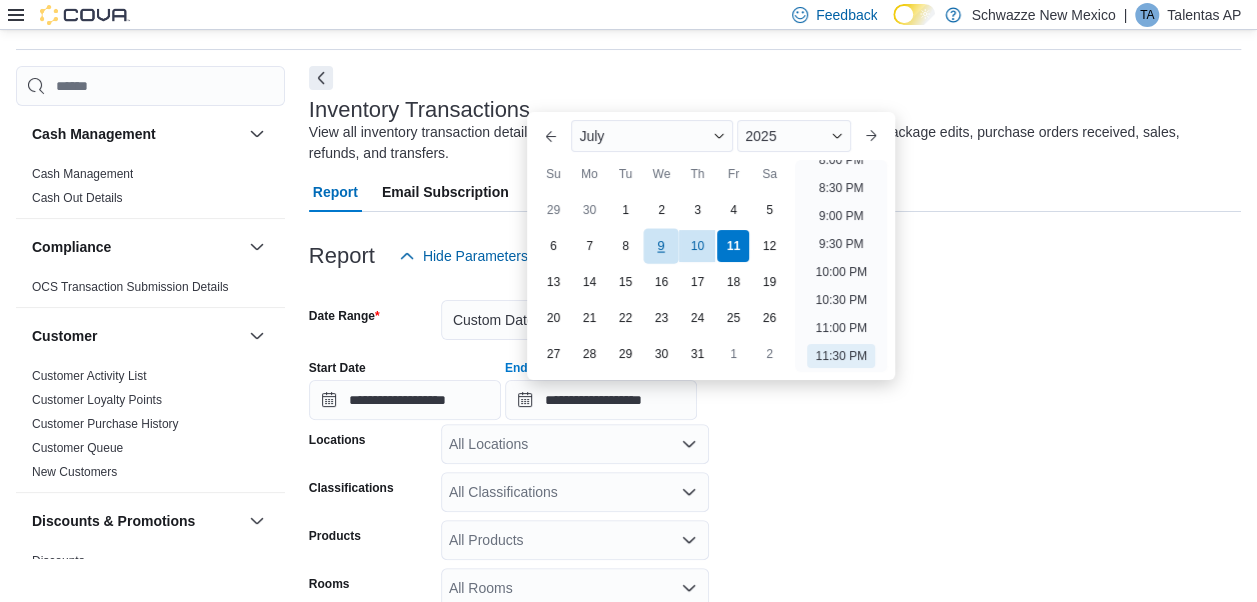 click on "9" at bounding box center (661, 245) 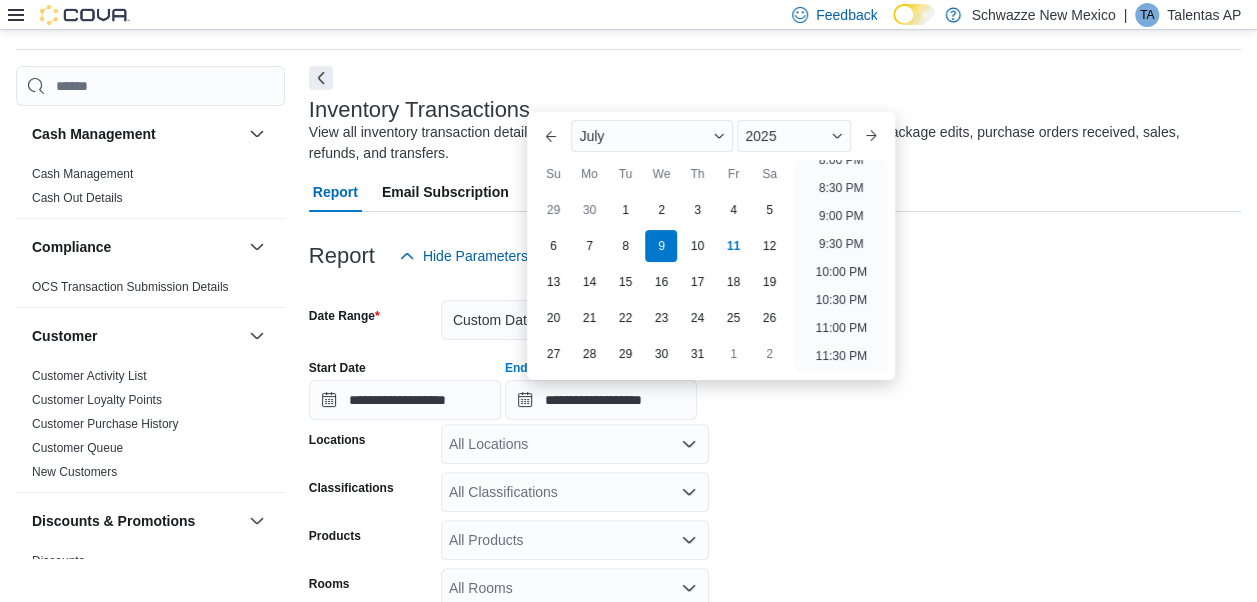 click on "**********" at bounding box center (775, 542) 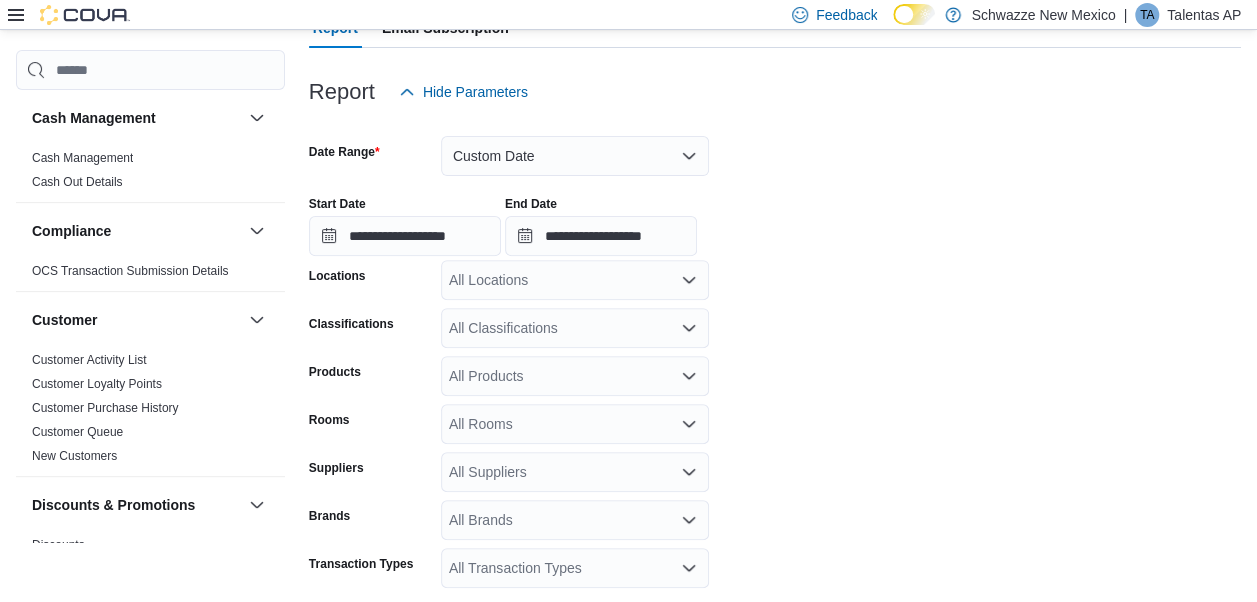 scroll, scrollTop: 307, scrollLeft: 0, axis: vertical 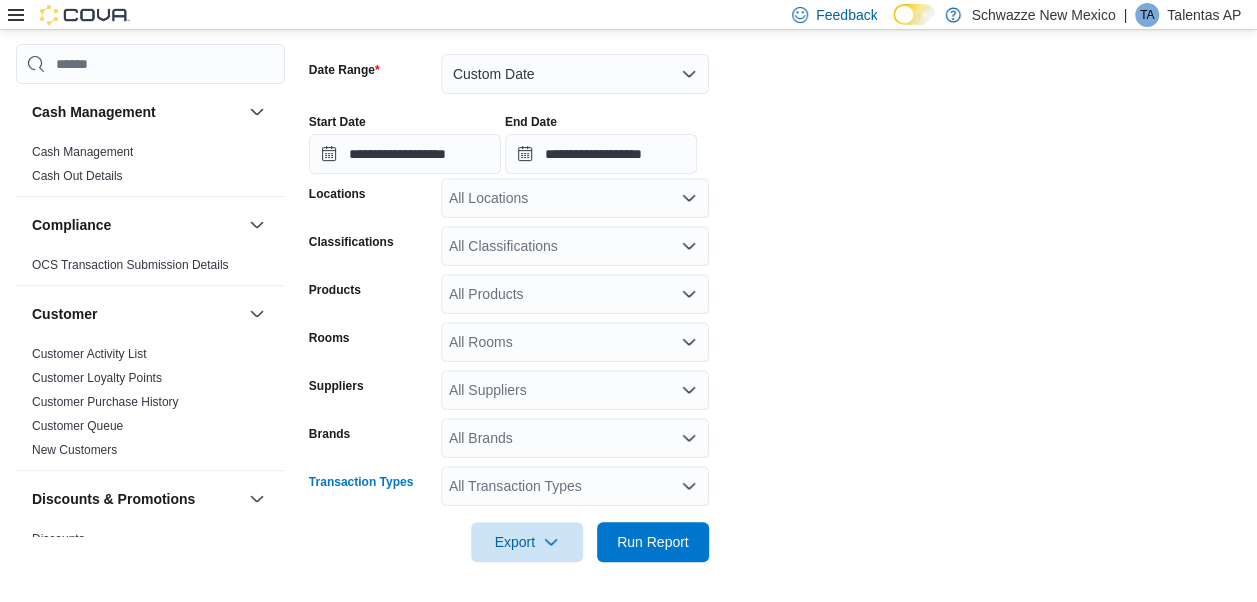 click 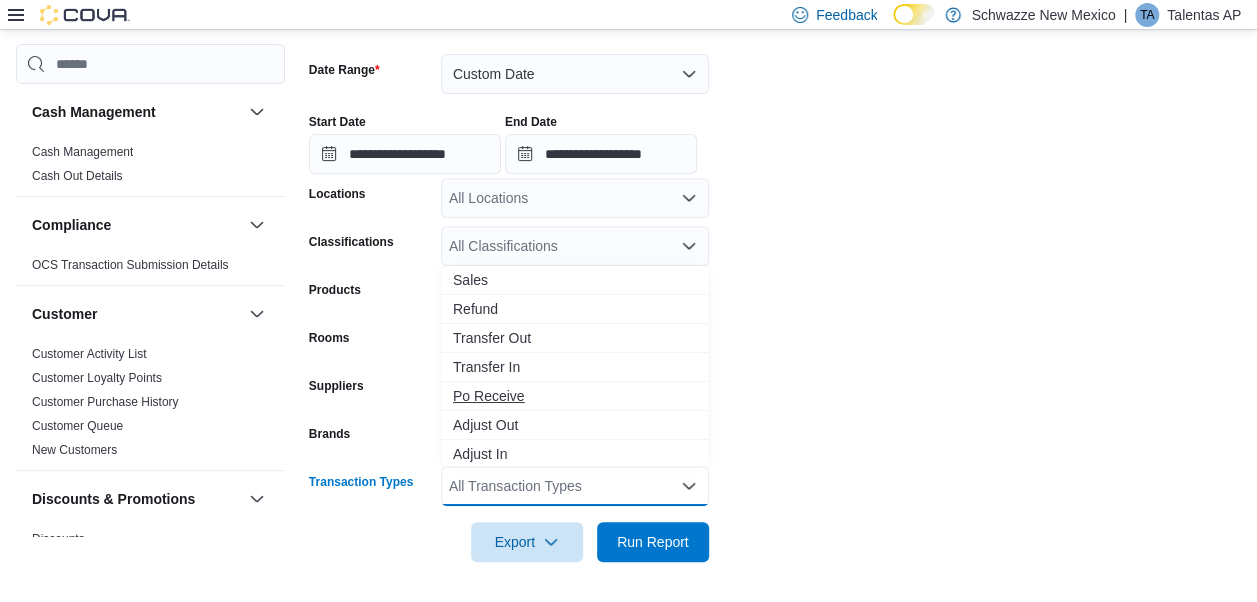 click on "Po Receive" at bounding box center [575, 396] 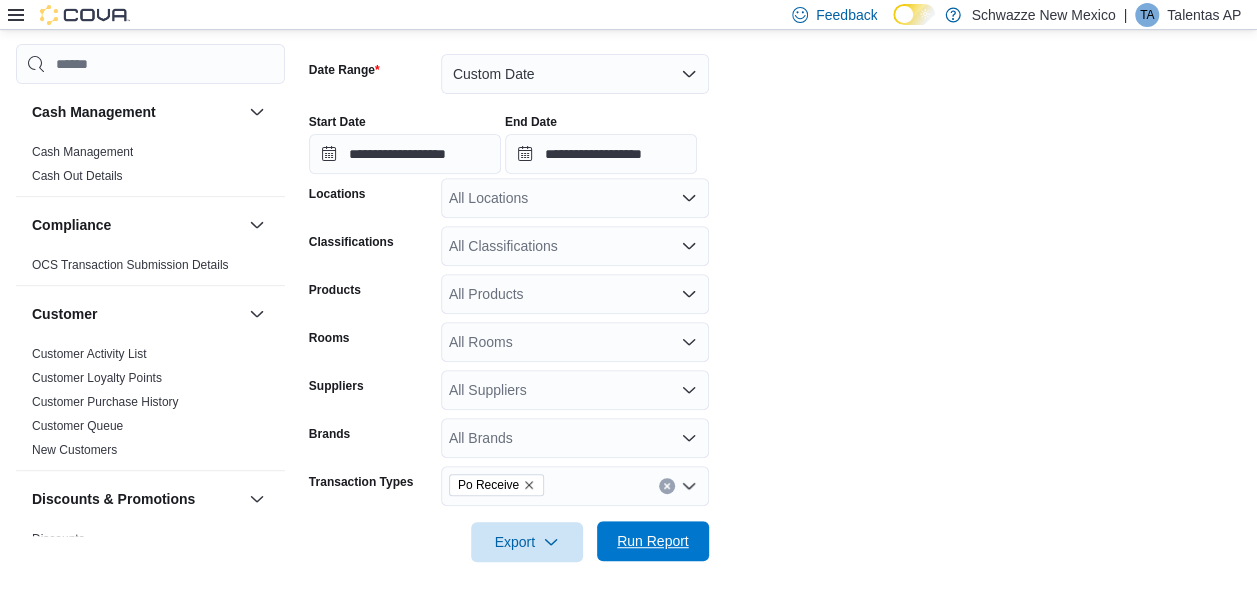 click on "Run Report" at bounding box center [653, 541] 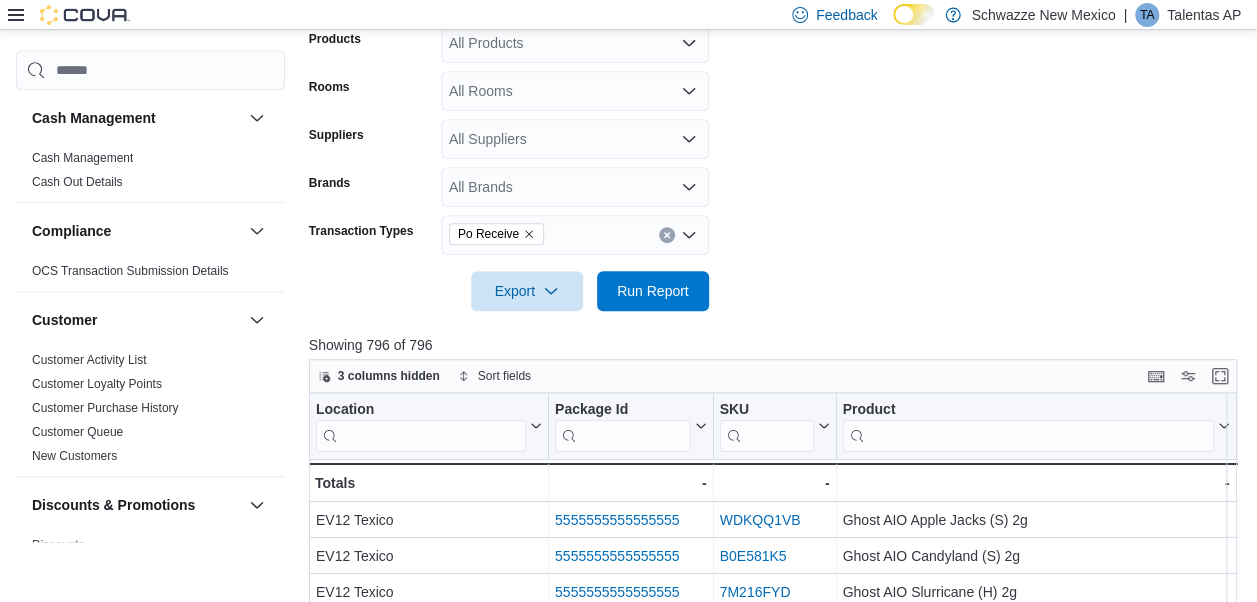scroll, scrollTop: 607, scrollLeft: 0, axis: vertical 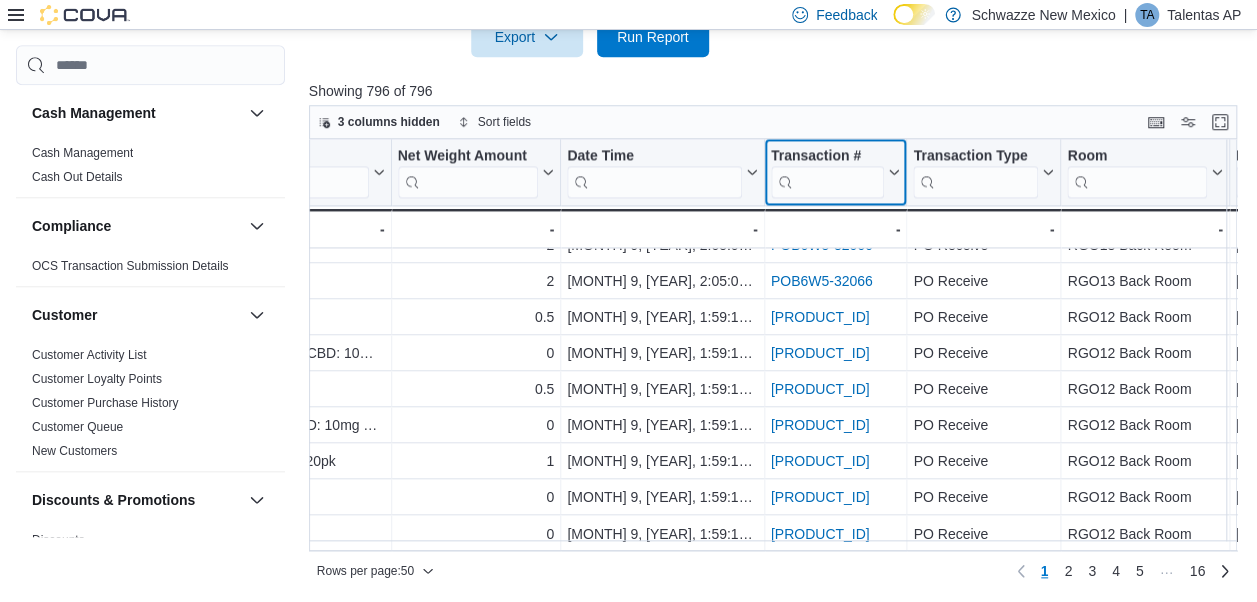 click at bounding box center (827, 182) 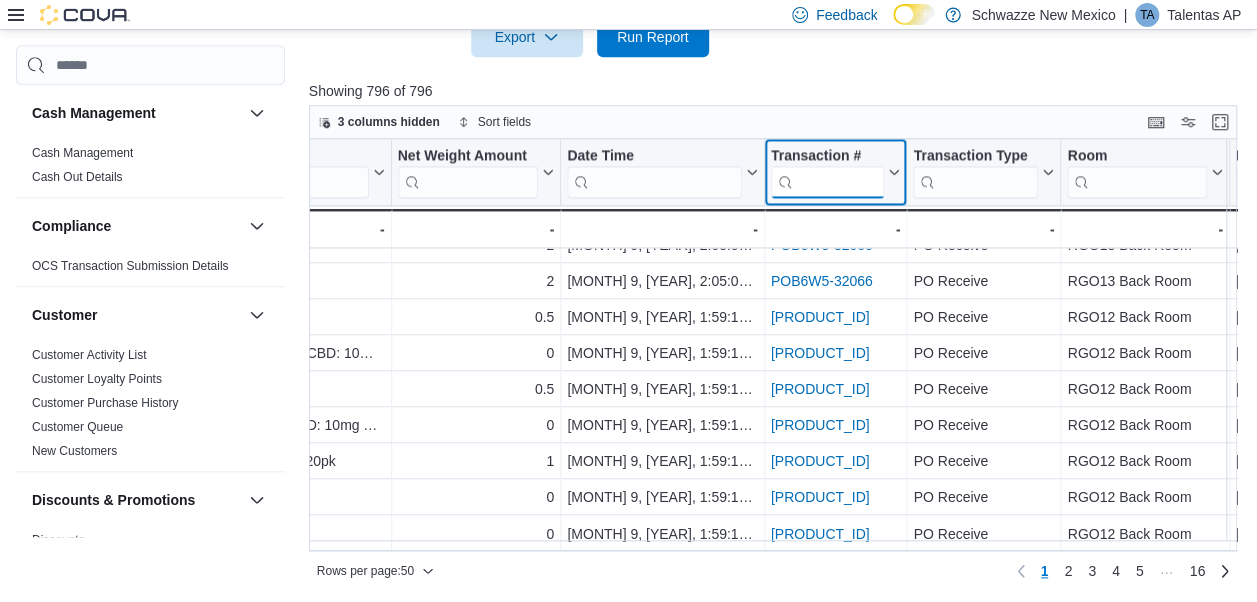 paste on "**********" 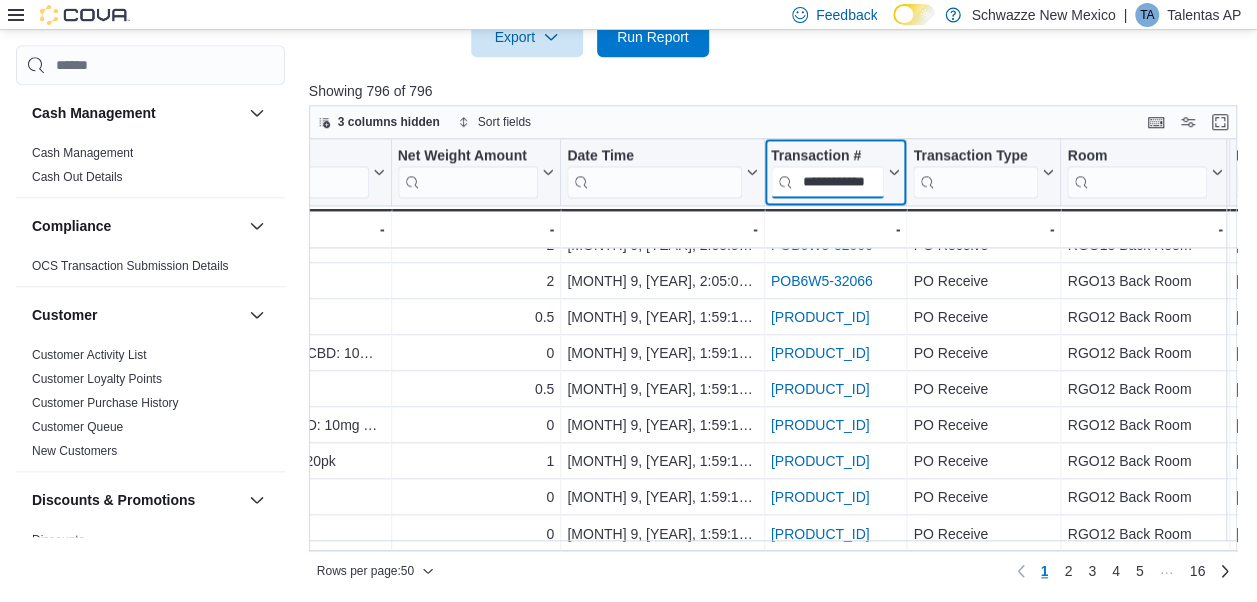 scroll, scrollTop: 0, scrollLeft: 28, axis: horizontal 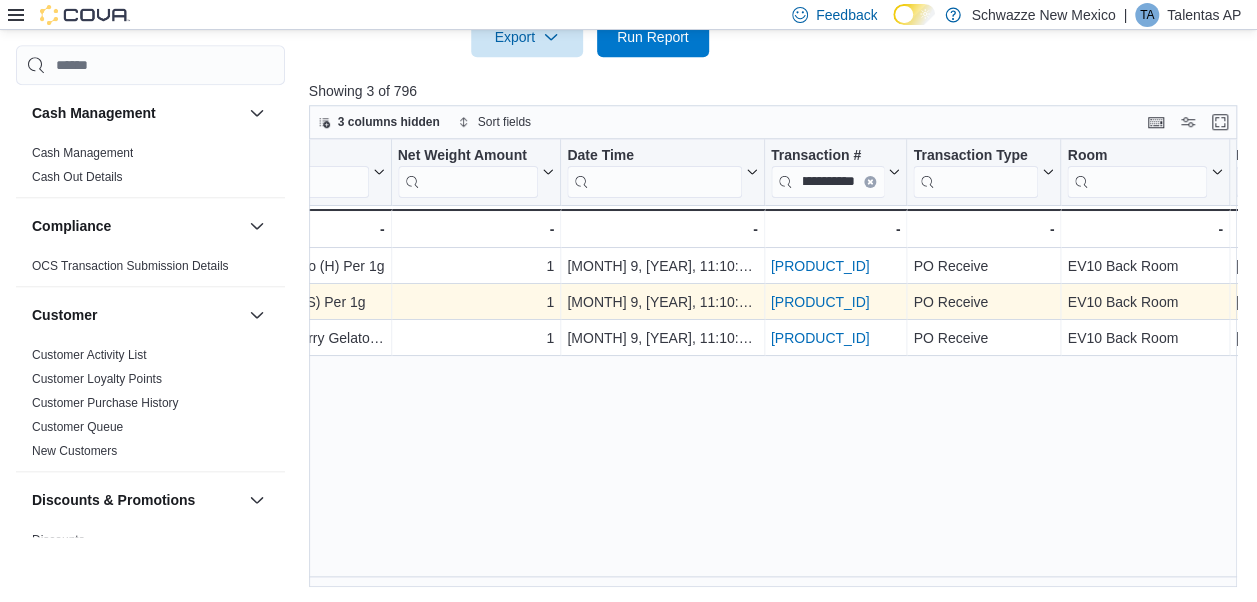 click on "[PRODUCT_ID]" at bounding box center [819, 302] 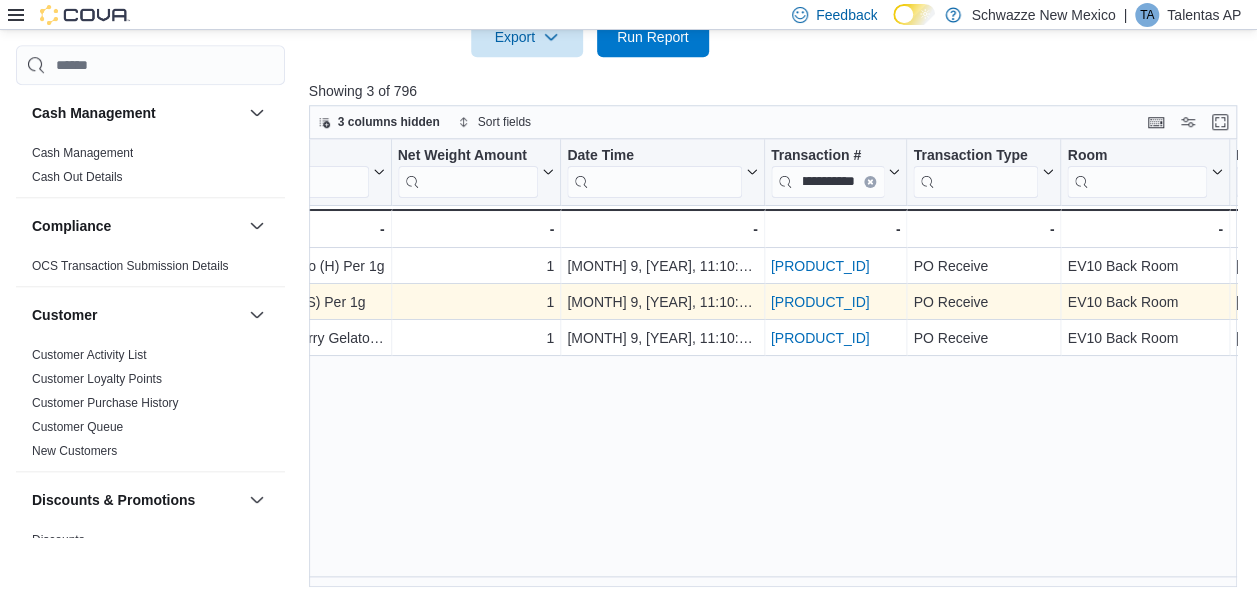 scroll, scrollTop: 0, scrollLeft: 0, axis: both 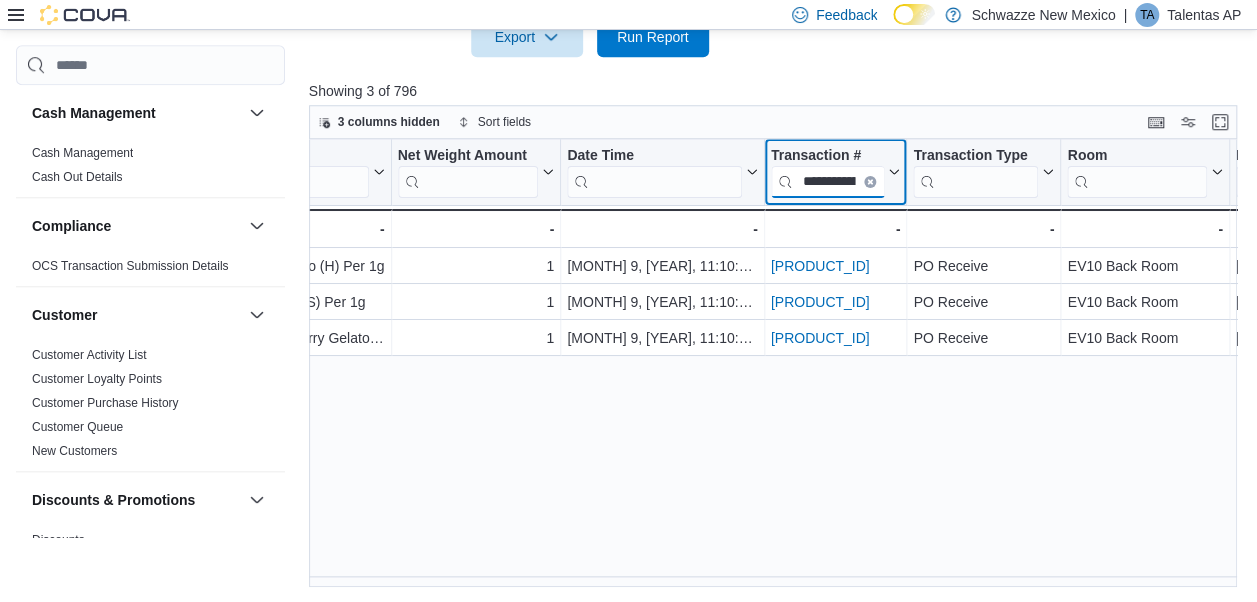 click on "**********" at bounding box center (827, 182) 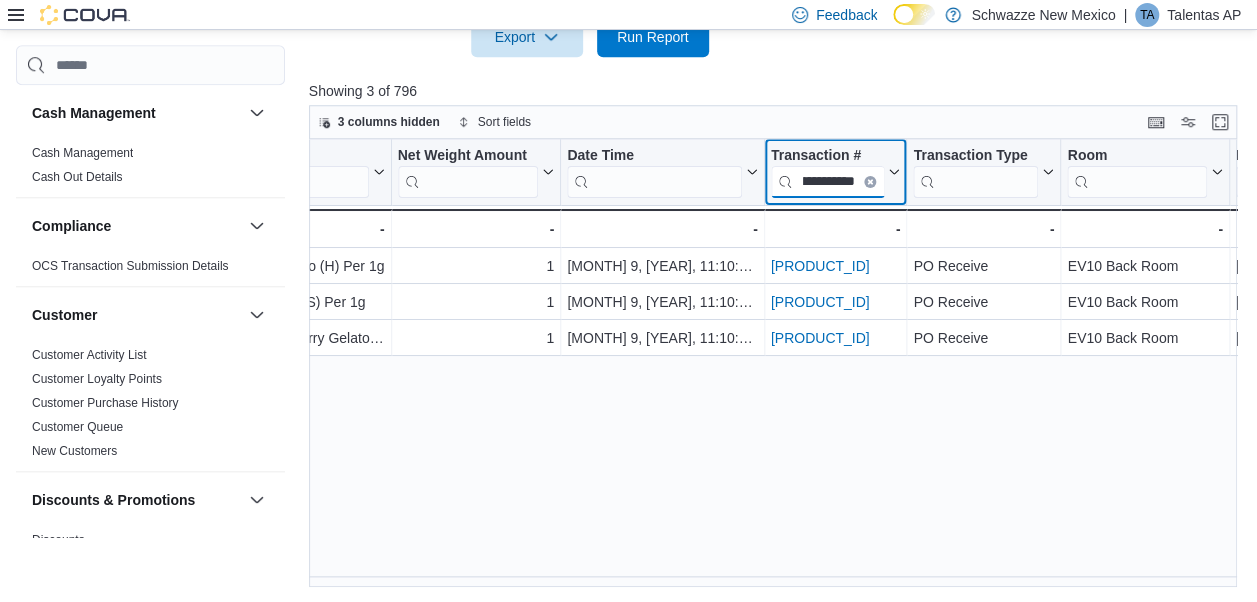 click on "**********" at bounding box center (827, 182) 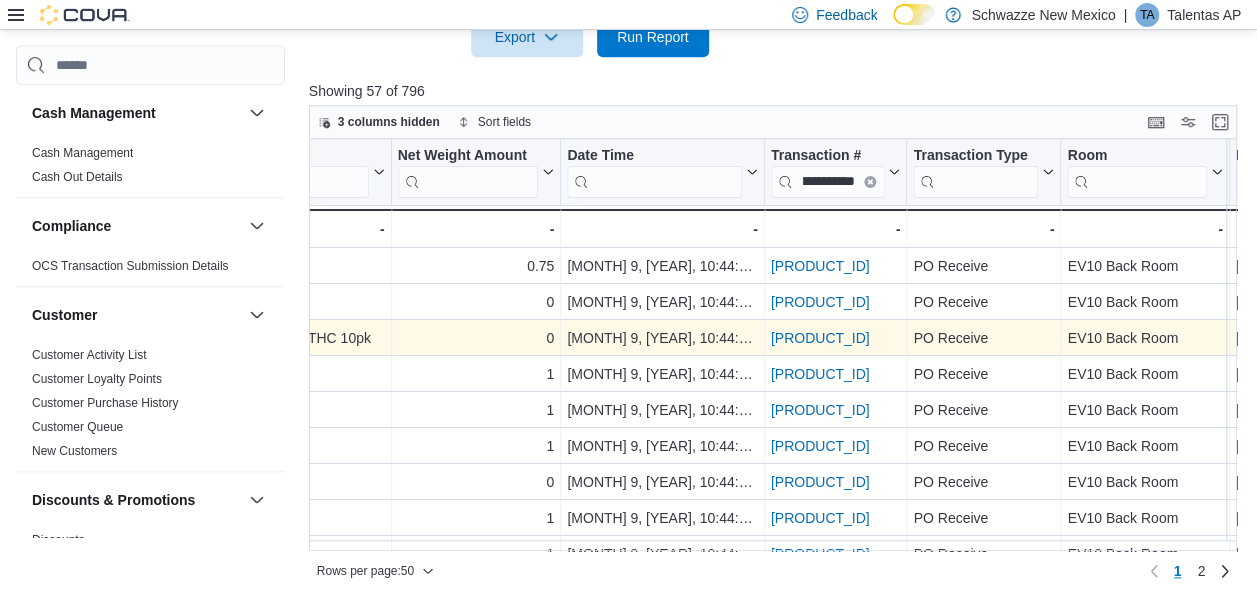 scroll, scrollTop: 0, scrollLeft: 0, axis: both 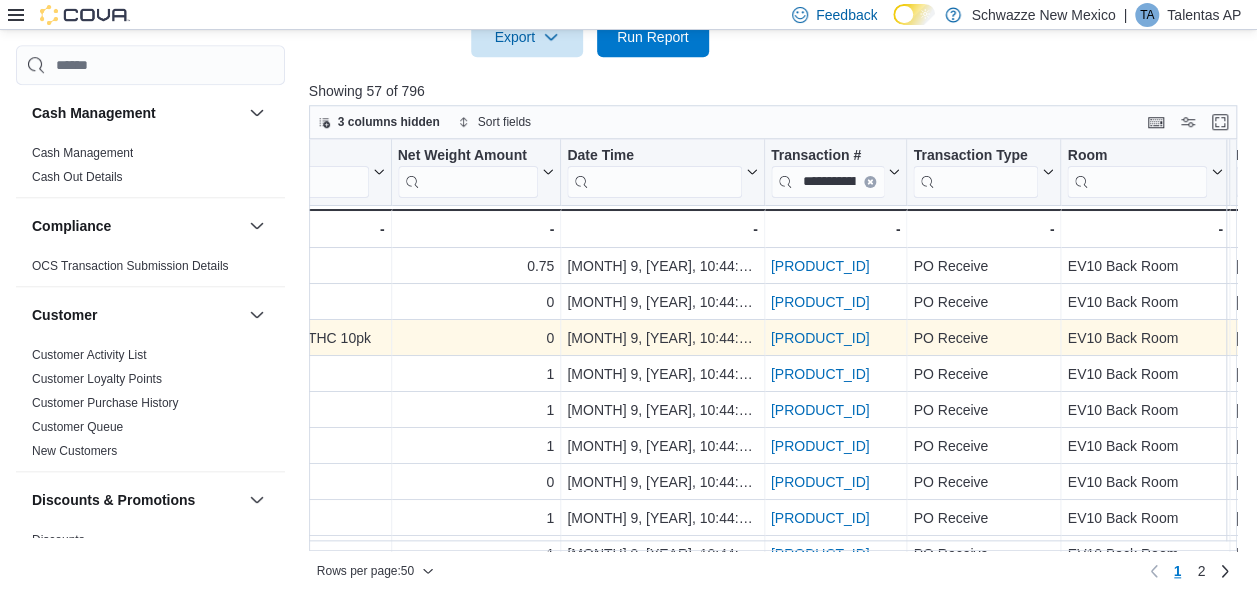 click on "[PRODUCT_ID]" at bounding box center [835, 338] 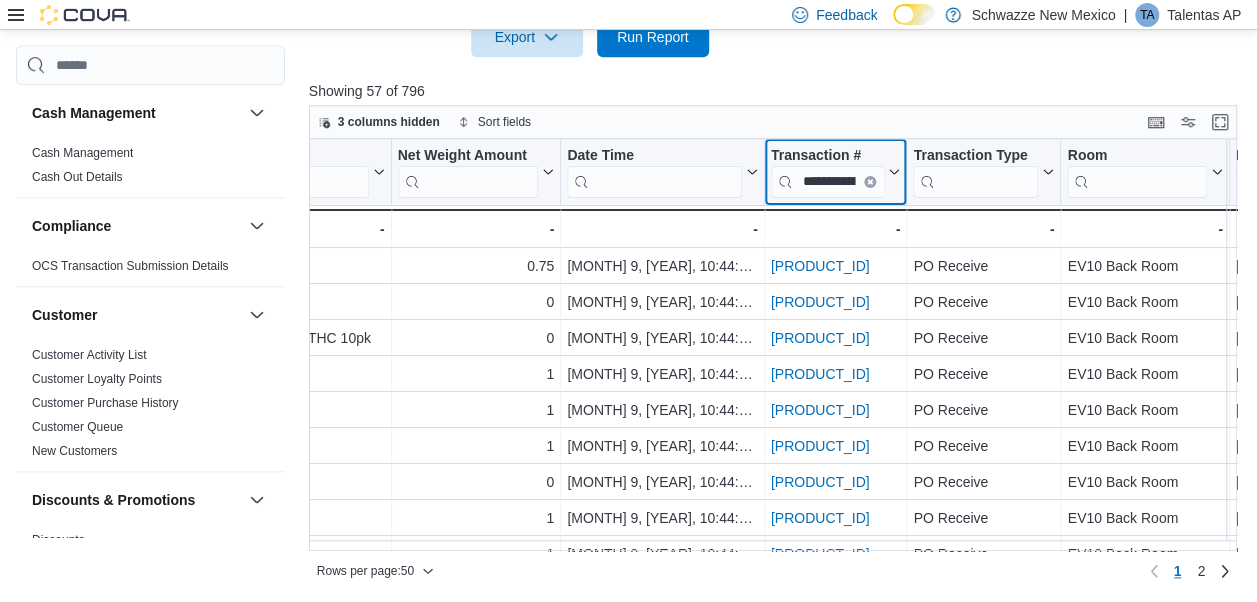 click on "**********" at bounding box center (827, 182) 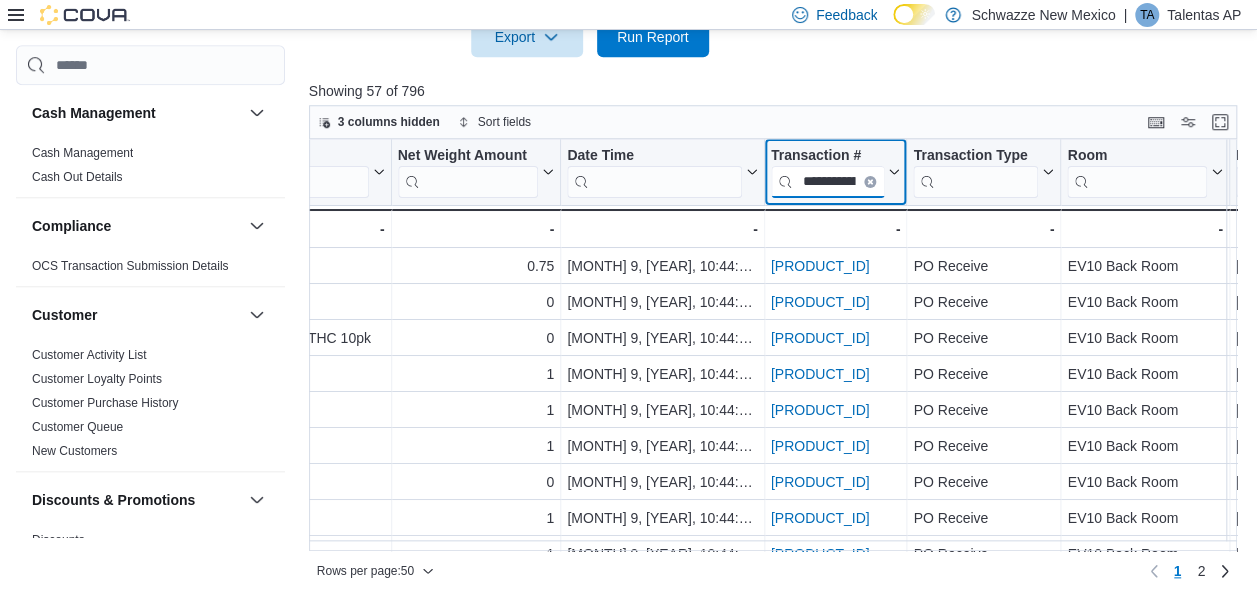 scroll, scrollTop: 0, scrollLeft: 34, axis: horizontal 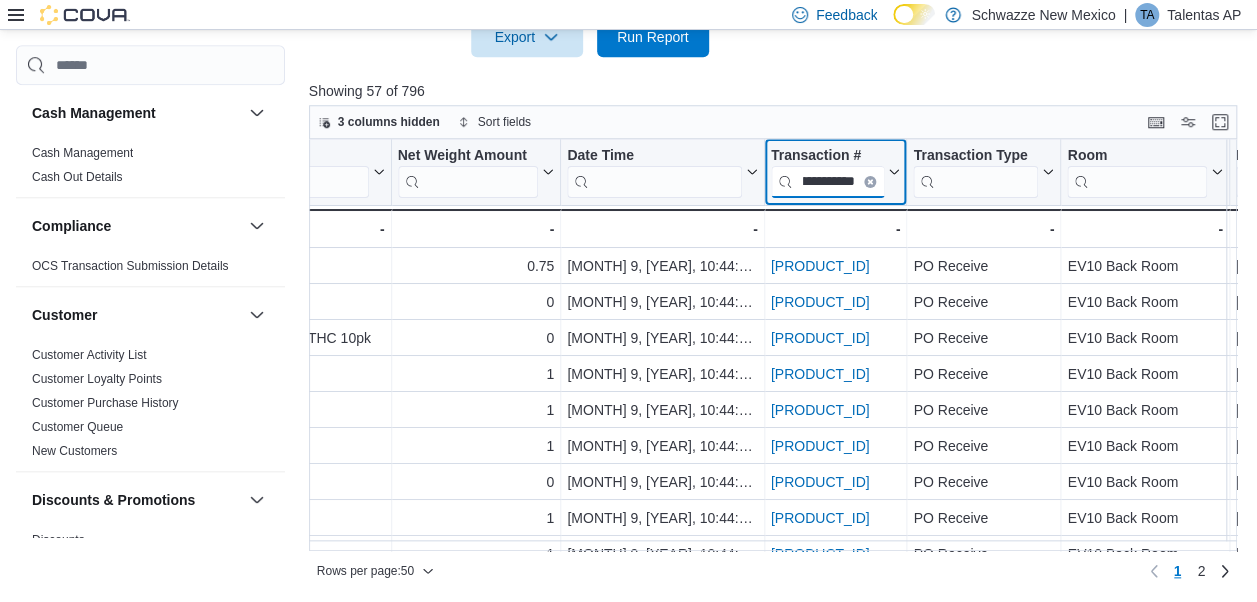click on "**********" at bounding box center (827, 182) 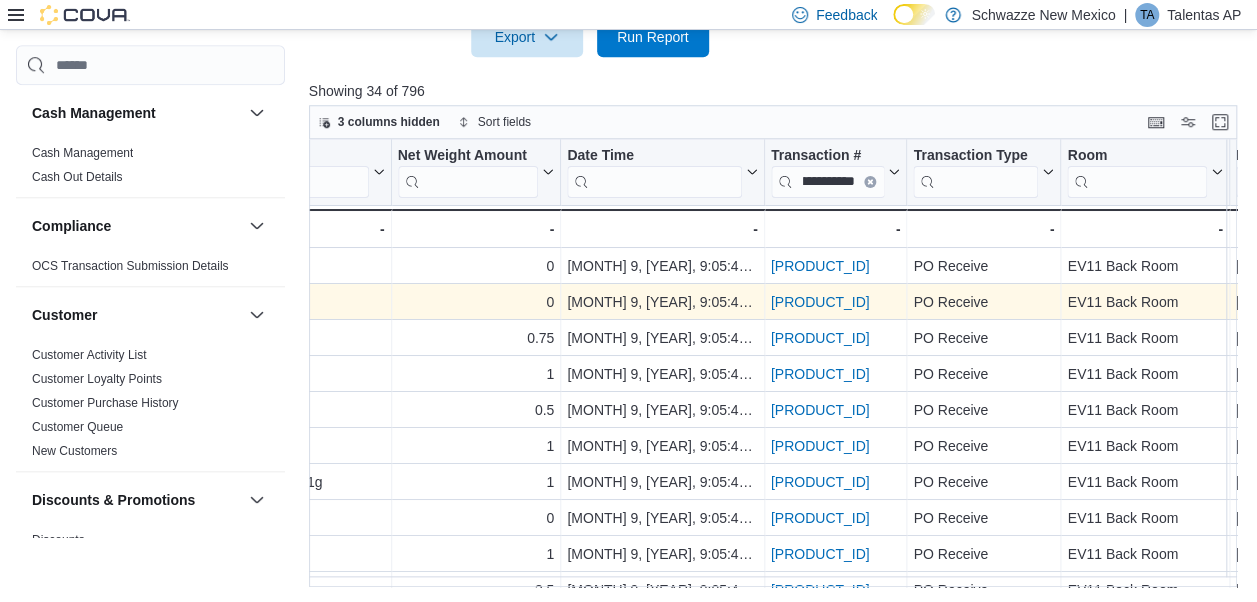 click on "[PRODUCT_ID]" at bounding box center [819, 302] 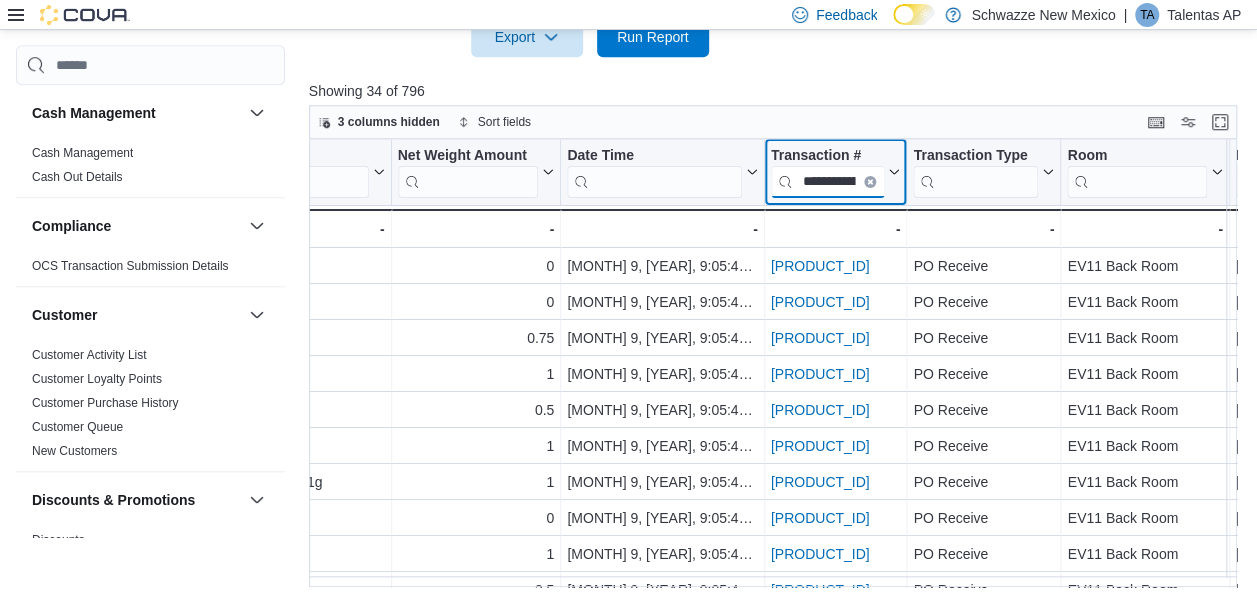 scroll, scrollTop: 0, scrollLeft: 46, axis: horizontal 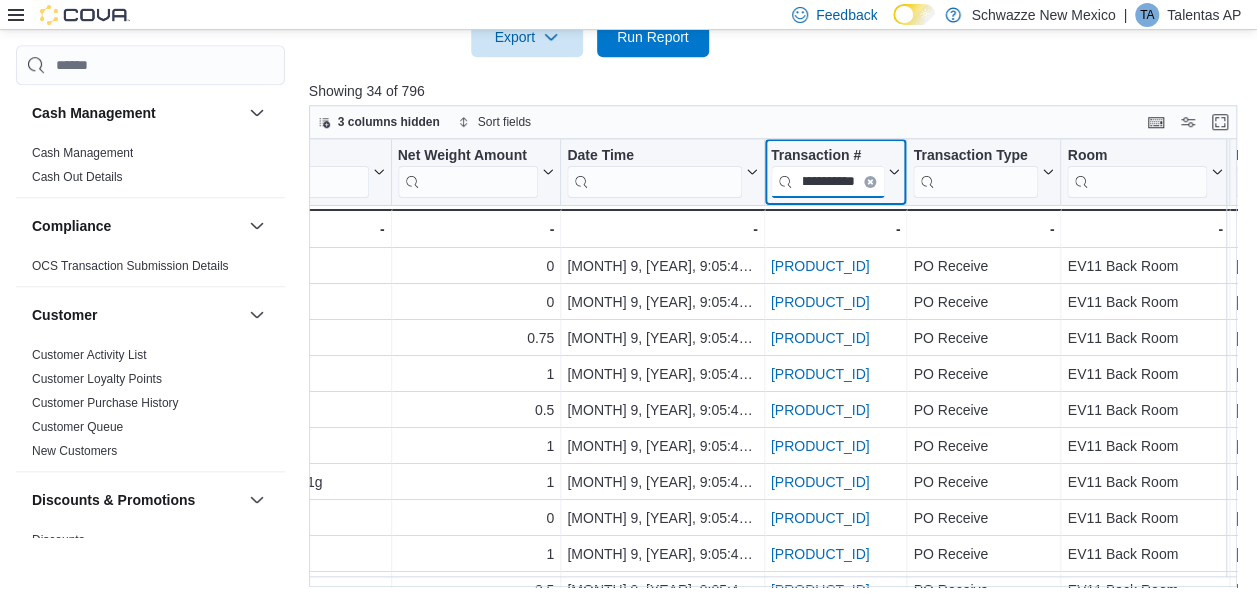 click on "**********" at bounding box center (827, 182) 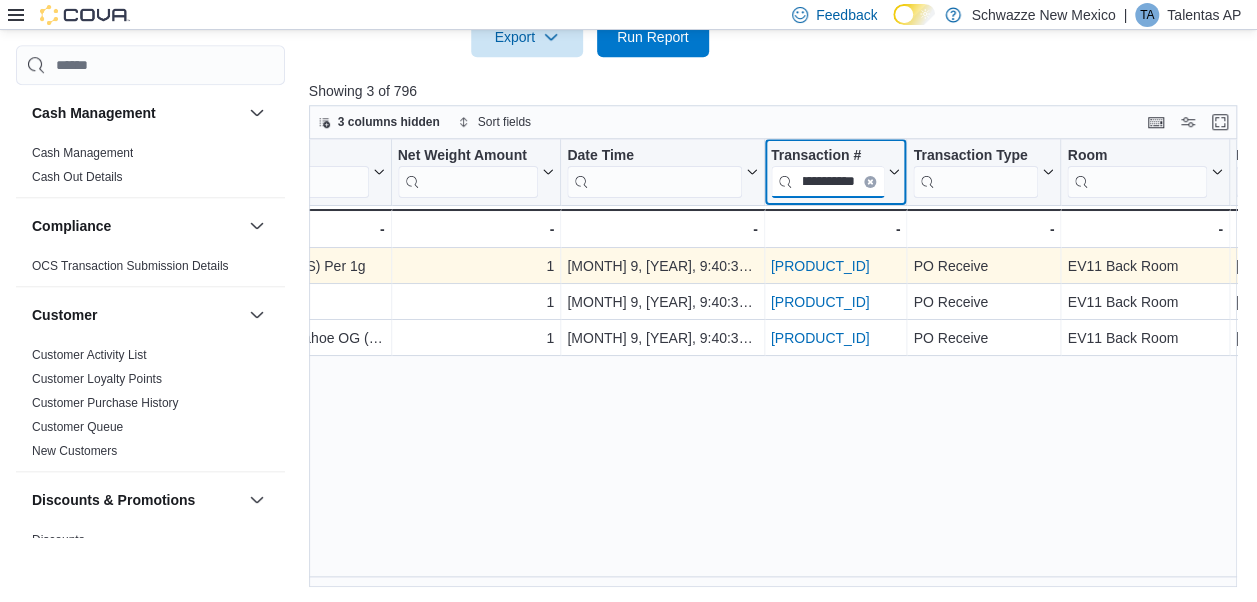 type on "**********" 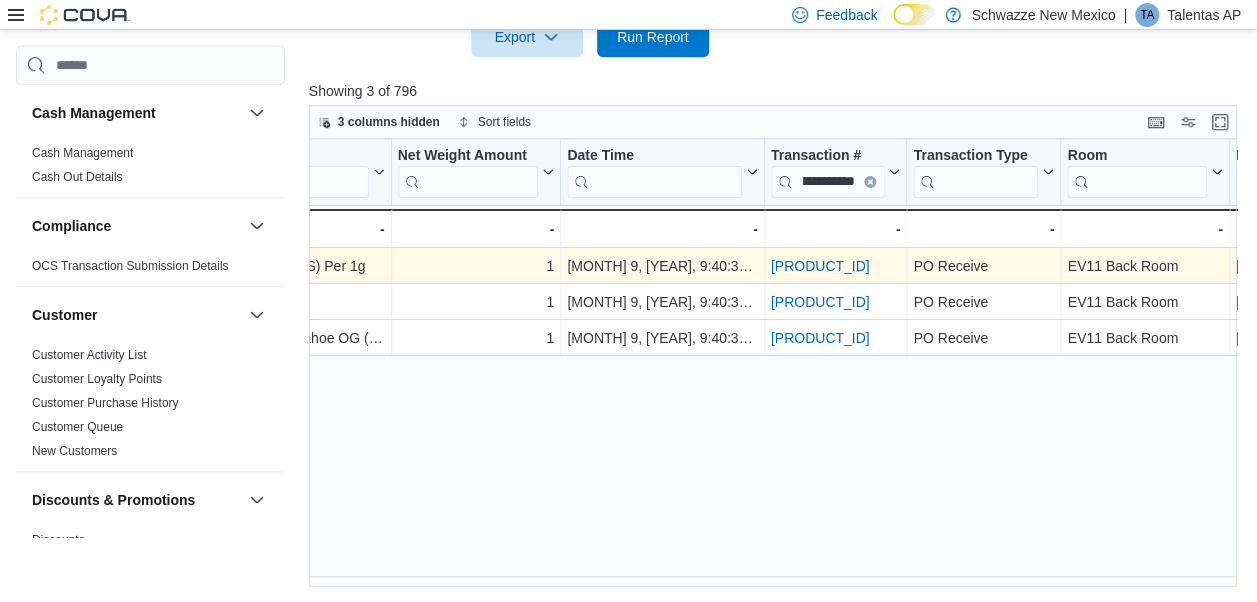 click on "[PRODUCT_ID]" at bounding box center [819, 266] 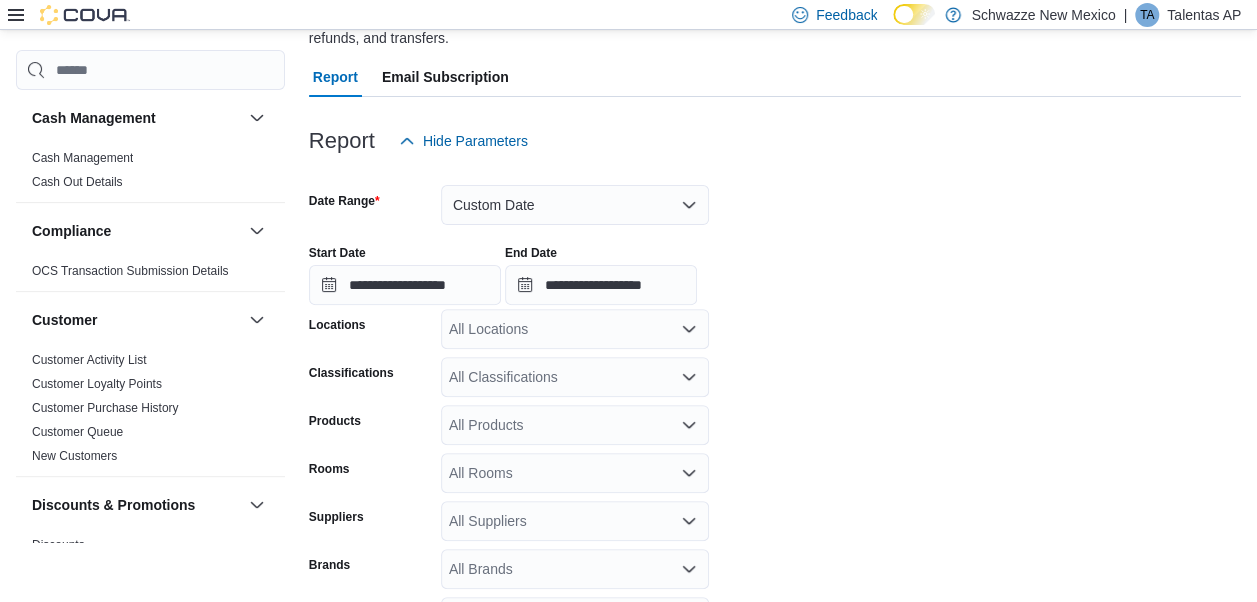scroll, scrollTop: 12, scrollLeft: 0, axis: vertical 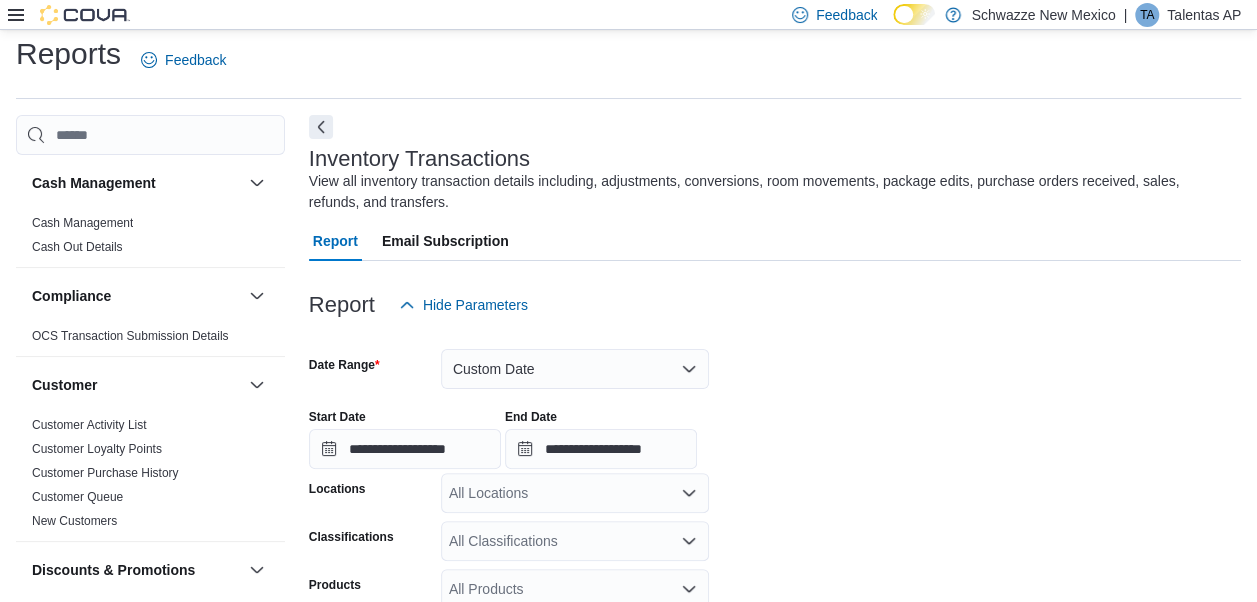 click on "TA" at bounding box center [1147, 15] 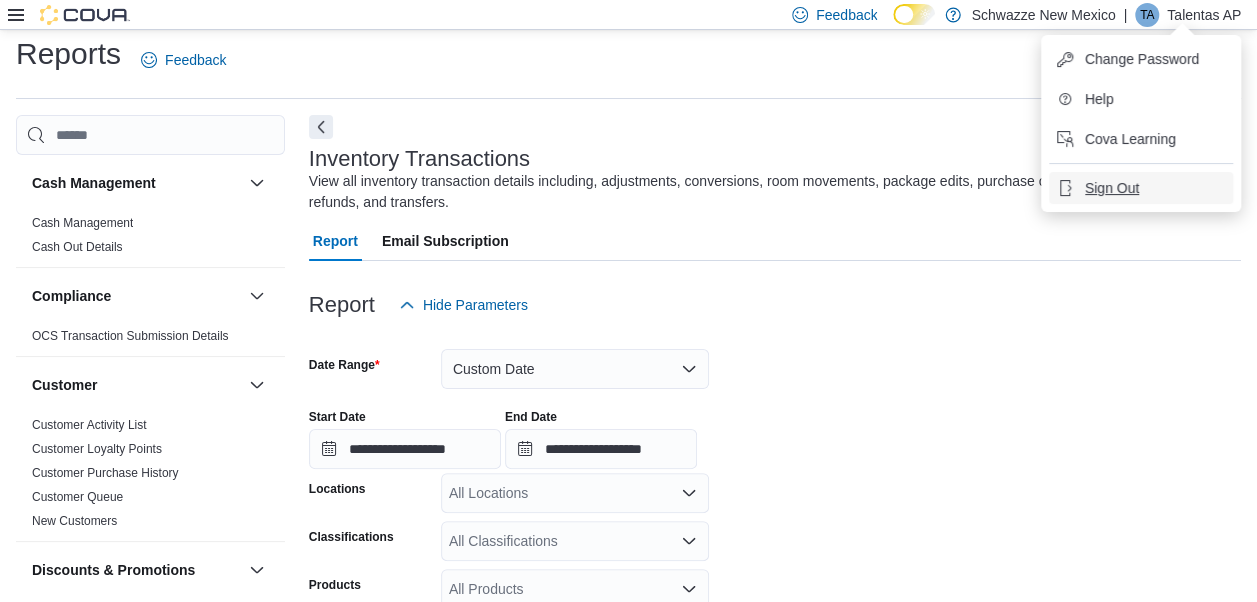 click on "Sign Out" at bounding box center (1141, 188) 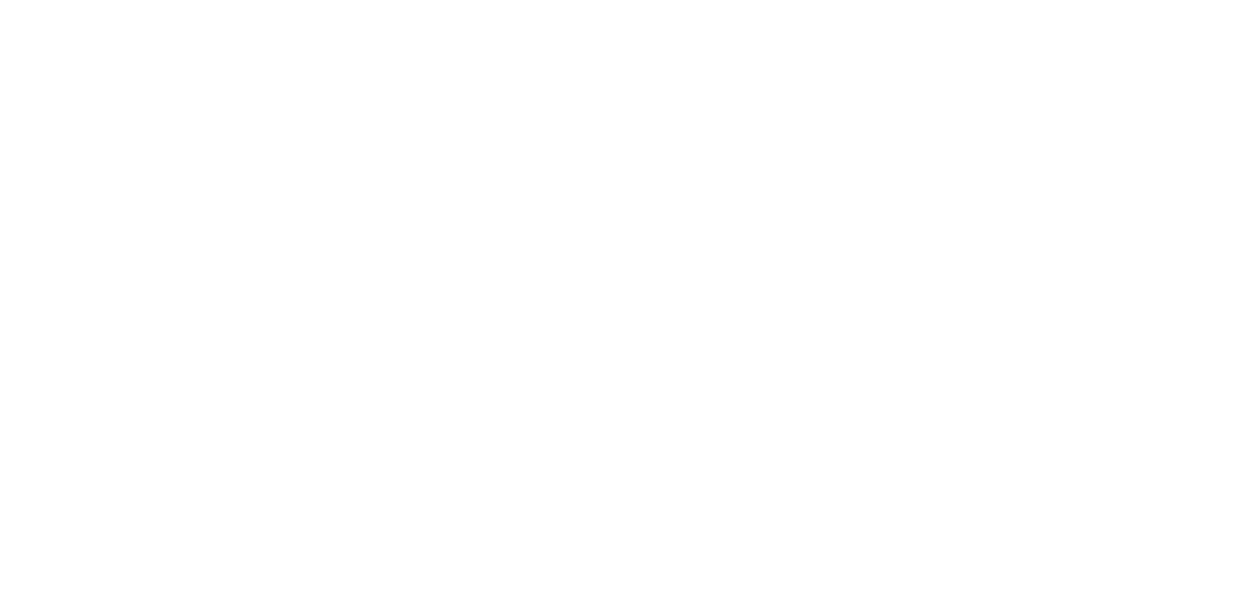 scroll, scrollTop: 0, scrollLeft: 0, axis: both 